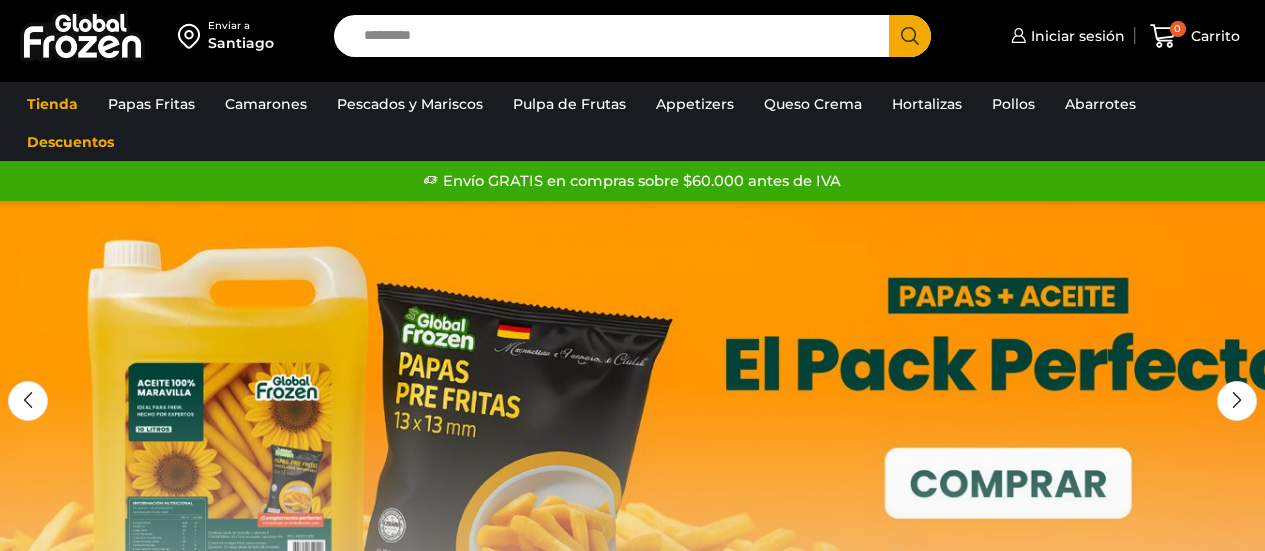 scroll, scrollTop: 0, scrollLeft: 0, axis: both 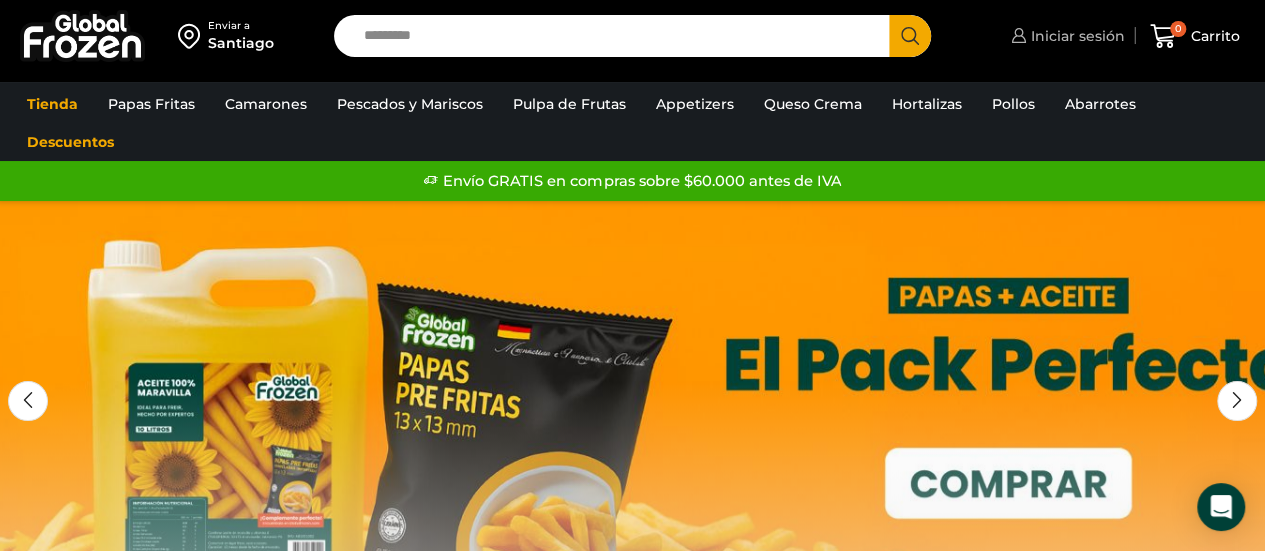 click on "Iniciar sesión" at bounding box center [1075, 36] 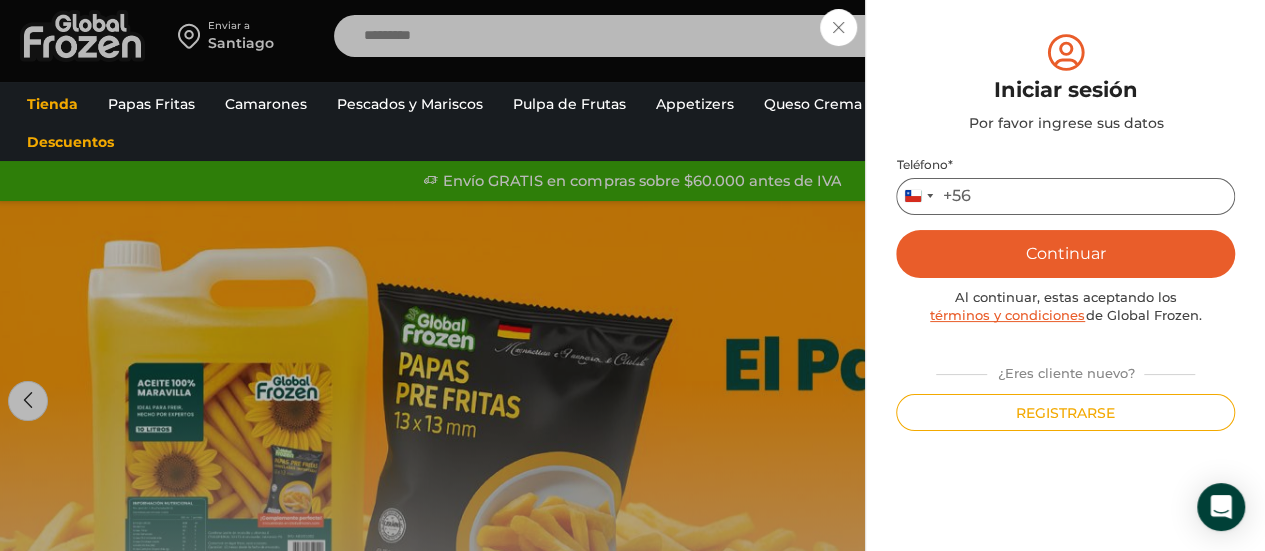 click on "Teléfono
*" at bounding box center (1065, 196) 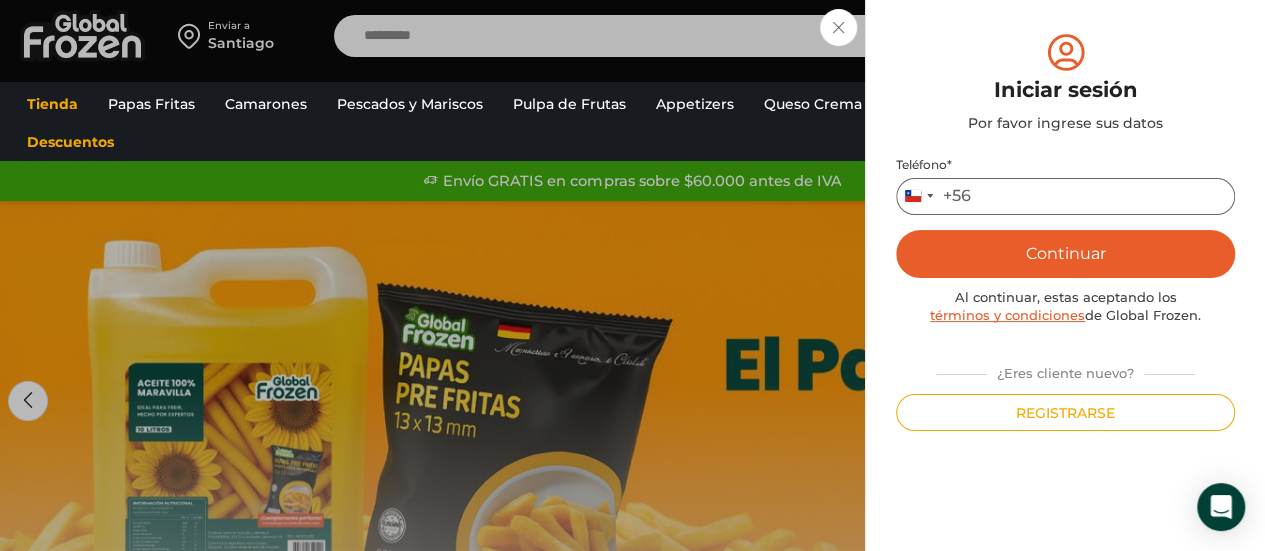 type on "*********" 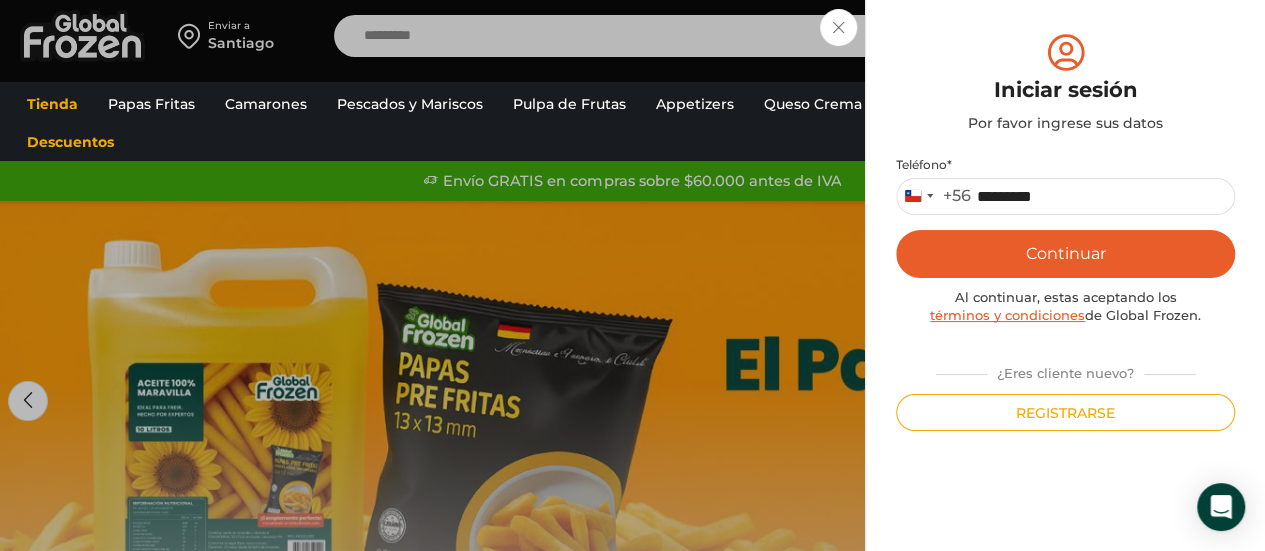 drag, startPoint x: 1012, startPoint y: 212, endPoint x: 1048, endPoint y: 249, distance: 51.62364 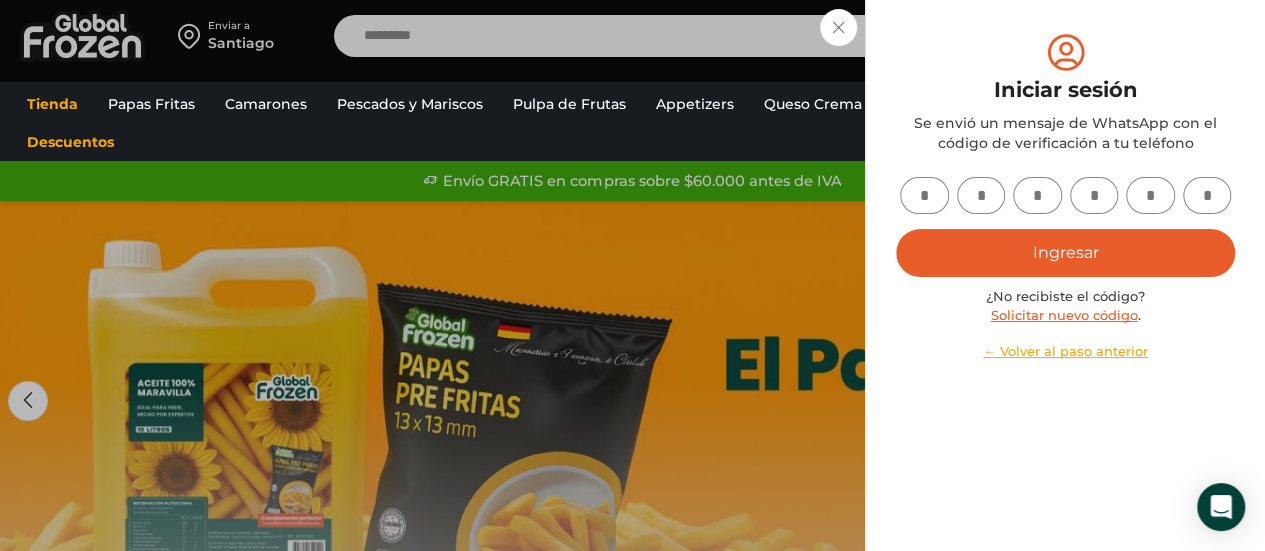 click on "Mi cuenta
Login
Register
Iniciar sesión
Por favor ingrese sus datos
Iniciar sesión
Se envió un mensaje de WhatsApp con el código de verificación a tu teléfono
Teléfono
*
Chile +56 +56 Argentina +54 Chile +56 *********
Continuar
Al continuar, estas aceptando los
términos y condiciones  de Global Frozen.
¿Eres cliente nuevo?" at bounding box center (1065, 275) 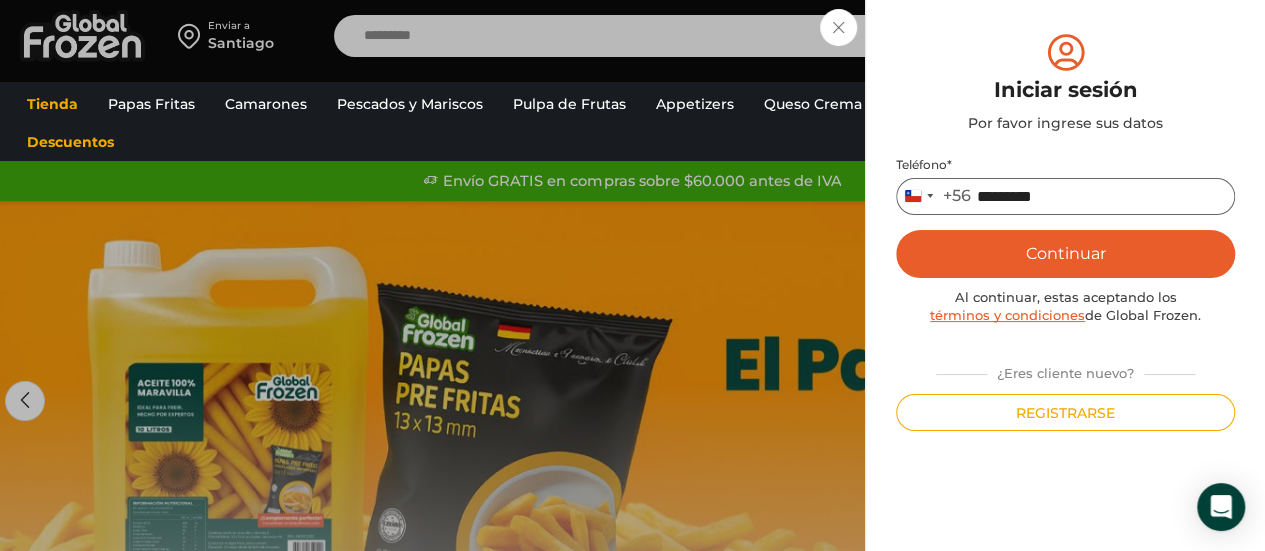 drag, startPoint x: 1097, startPoint y: 196, endPoint x: 685, endPoint y: 245, distance: 414.9036 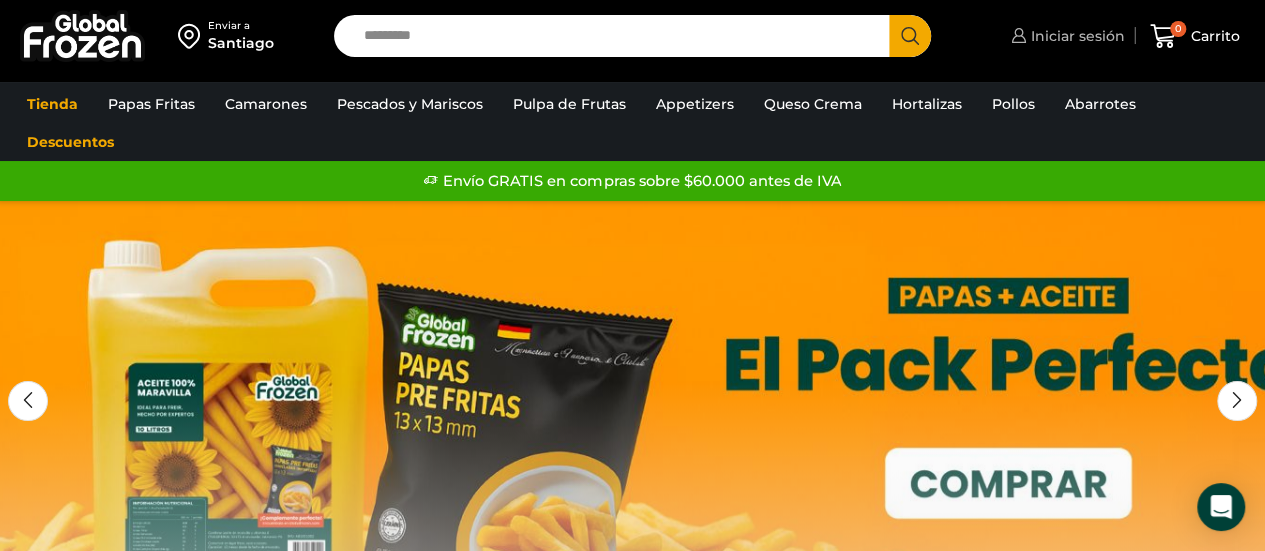 click on "Iniciar sesión" at bounding box center [1065, 36] 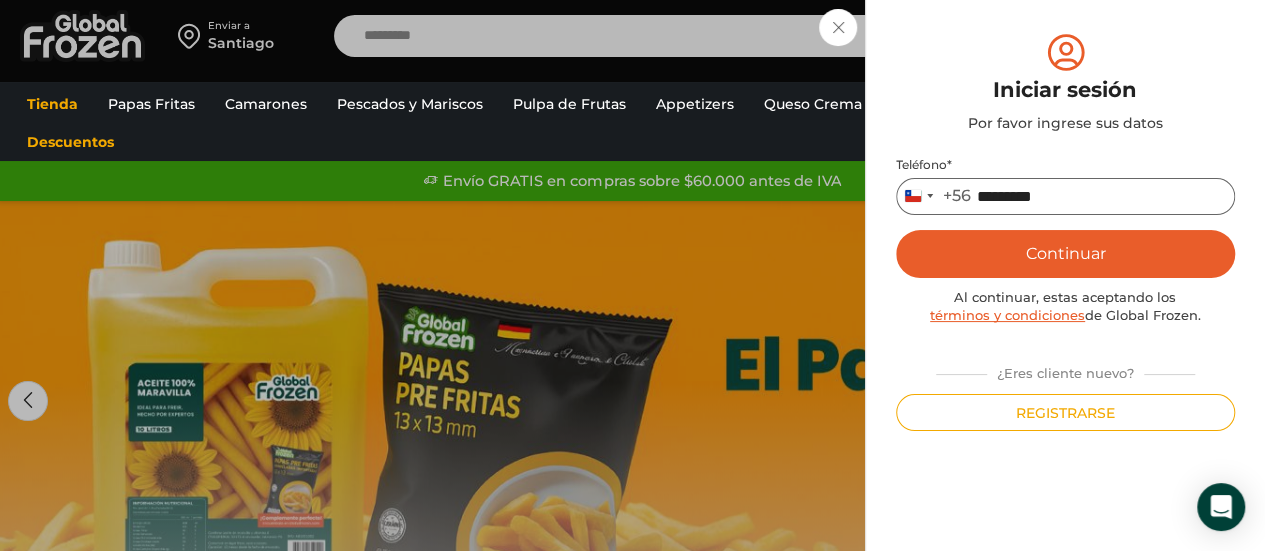 drag, startPoint x: 1046, startPoint y: 207, endPoint x: 1069, endPoint y: 197, distance: 25.079872 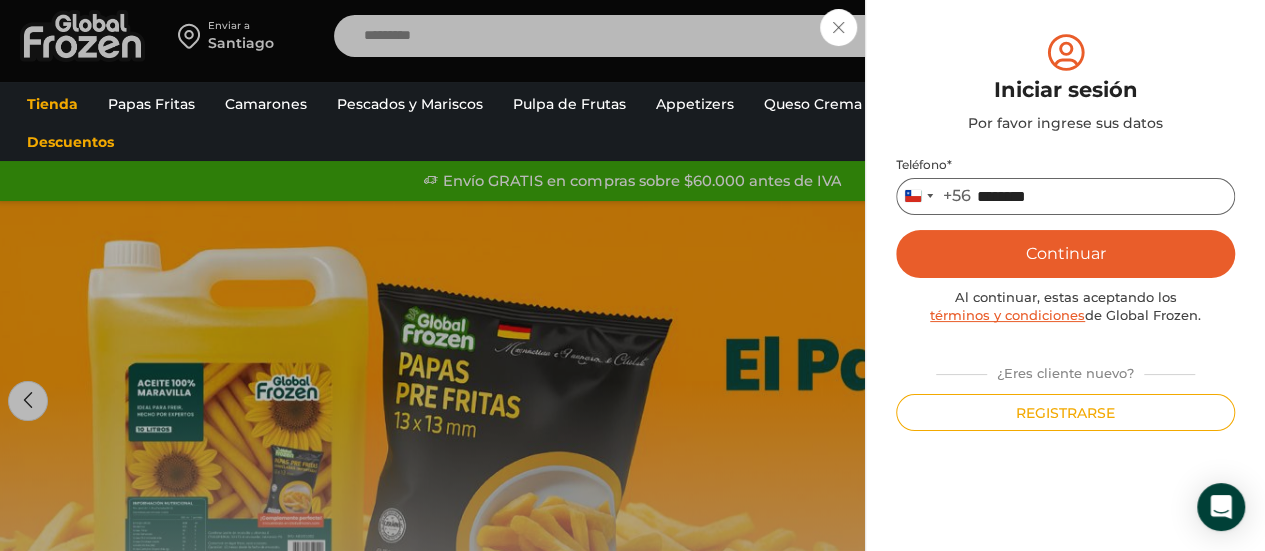 type on "*********" 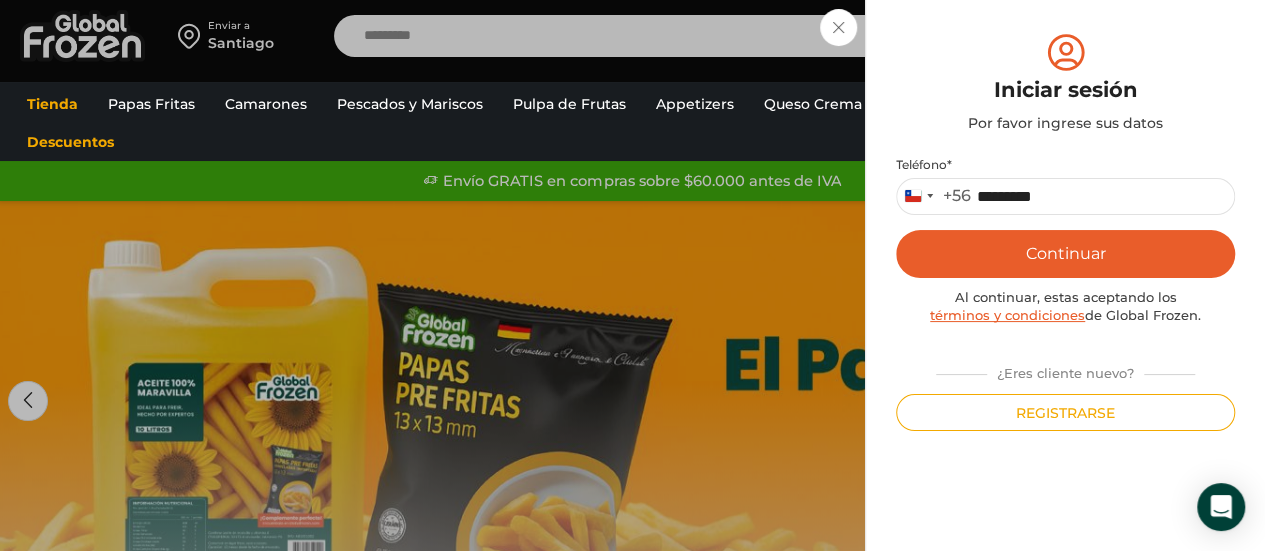 click on "Iniciar sesión
Por favor ingrese sus datos
Iniciar sesión
Se envió un mensaje de WhatsApp con el código de verificación a tu teléfono
Teléfono
*
Chile +56 +56 Argentina +54 Chile +56 *********
Continuar
Al continuar, estas aceptando los
términos y condiciones  de Global Frozen.
¿Eres cliente nuevo?
Registrarse
Ingresar
¿No recibiste el código?
Solicitar nuevo código .
← Volver al paso anterior" at bounding box center (1065, 230) 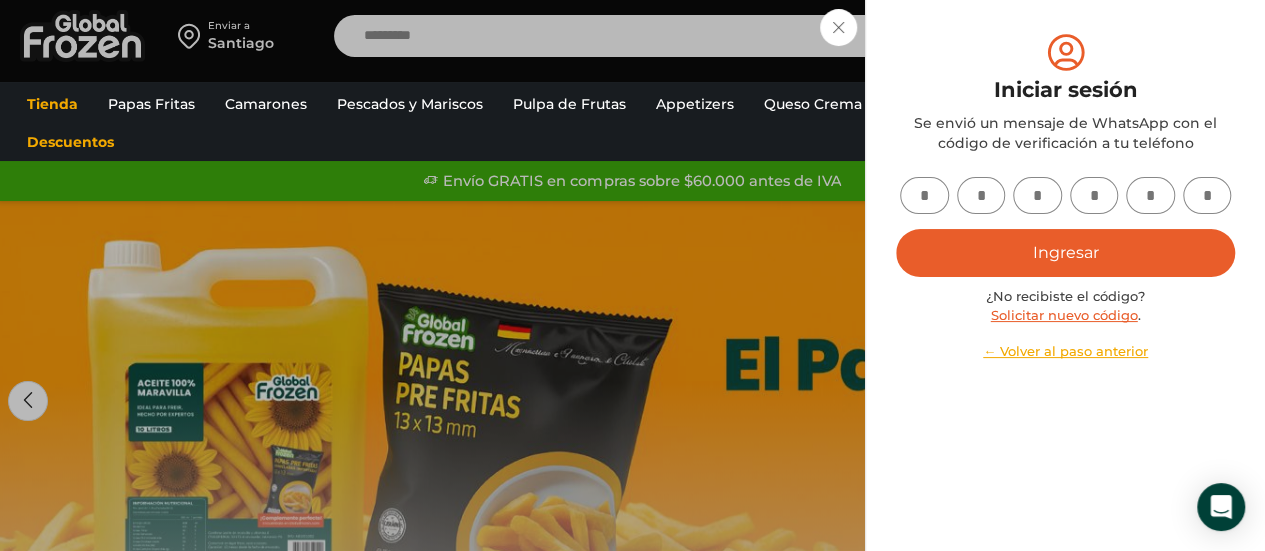 click at bounding box center [924, 195] 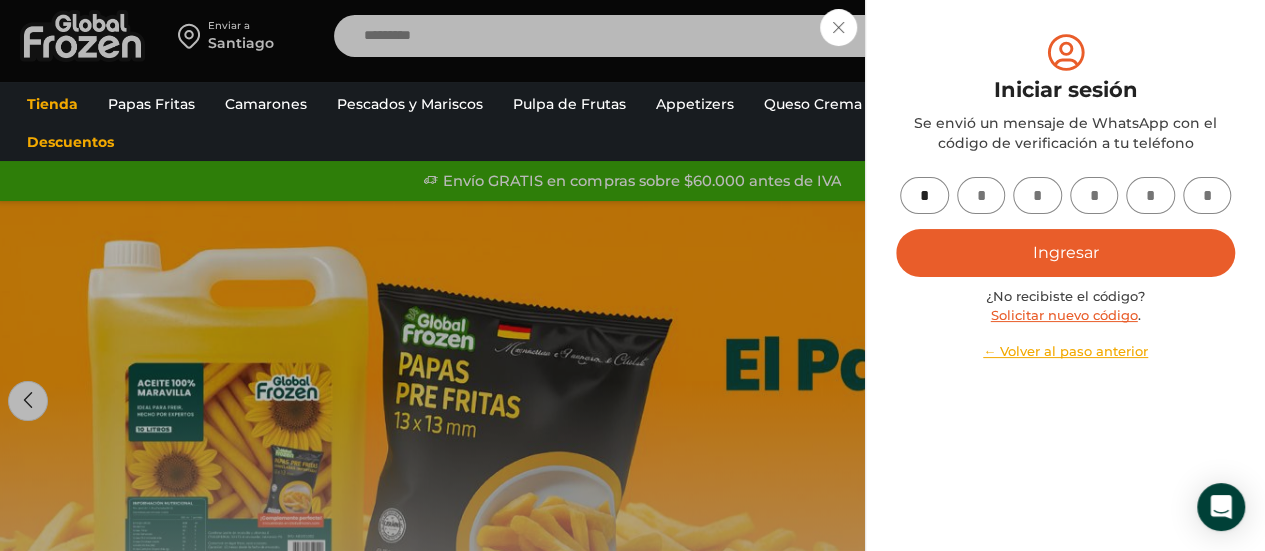 type on "*" 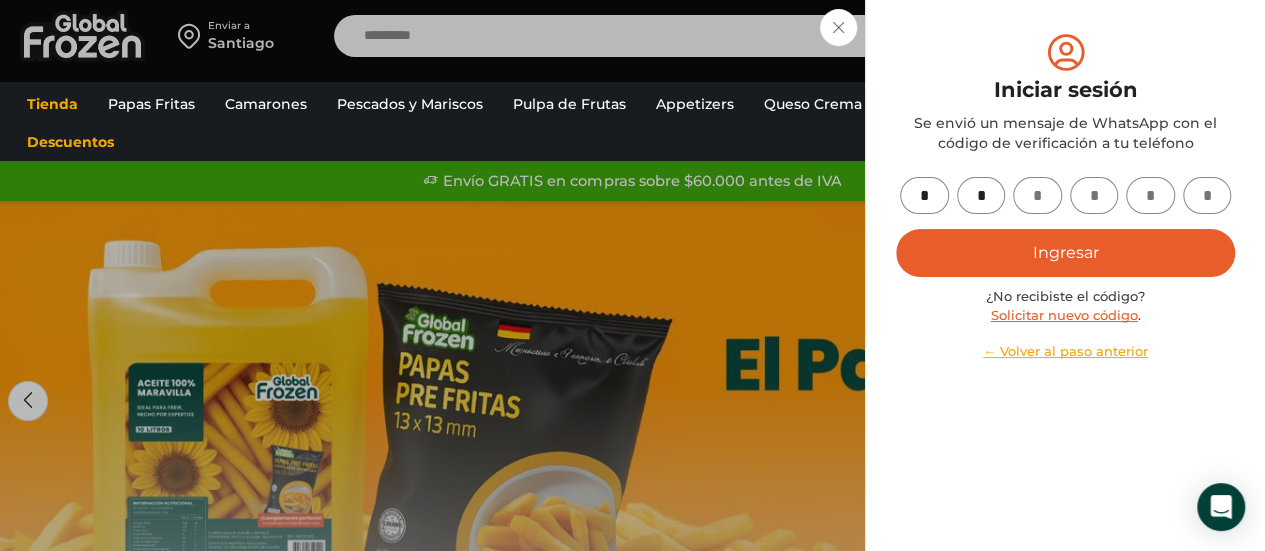 type on "*" 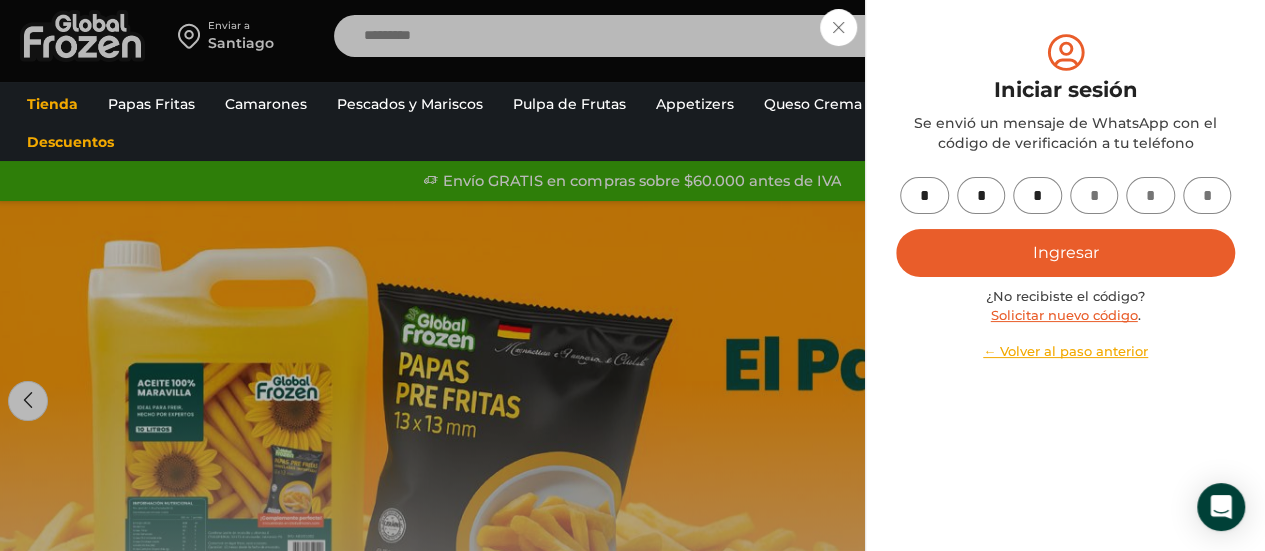 type on "*" 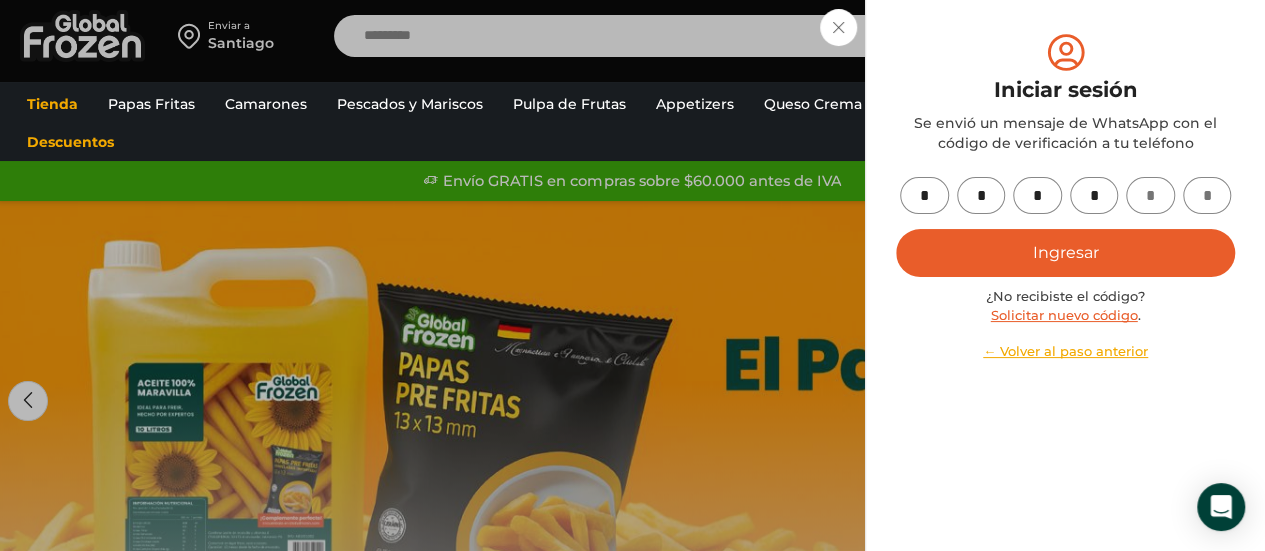 type on "*" 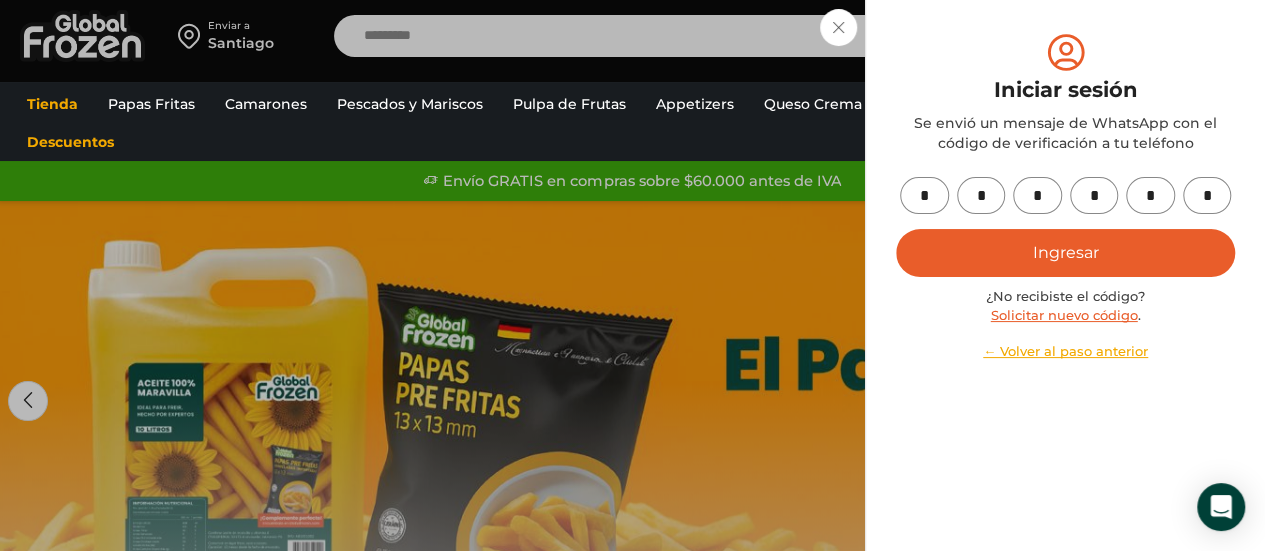 type on "*" 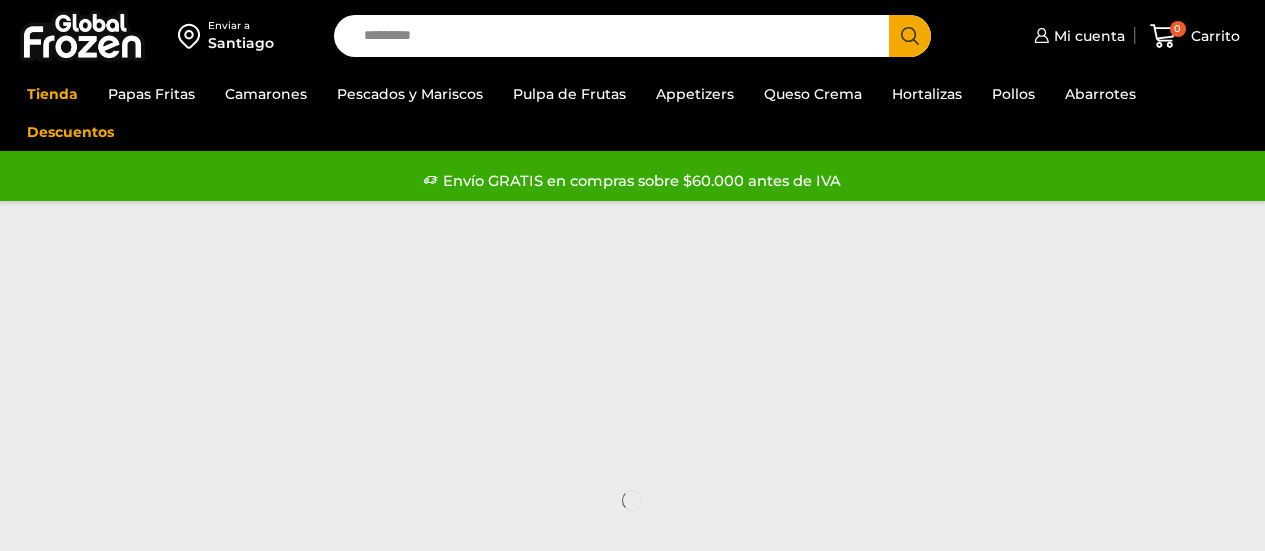 scroll, scrollTop: 0, scrollLeft: 0, axis: both 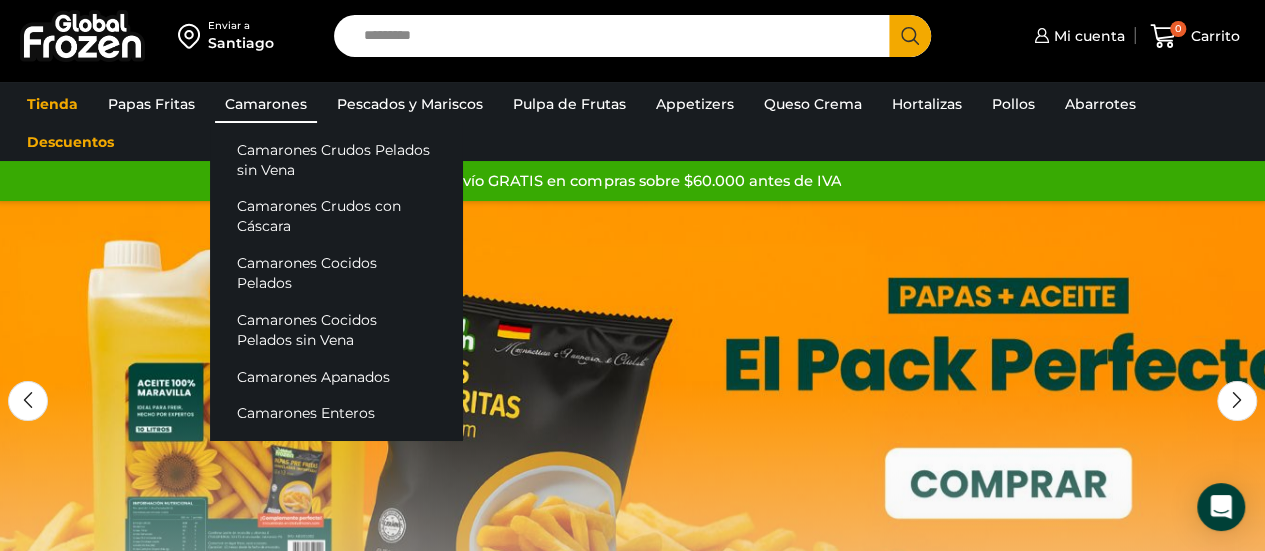 click on "Camarones" at bounding box center (266, 104) 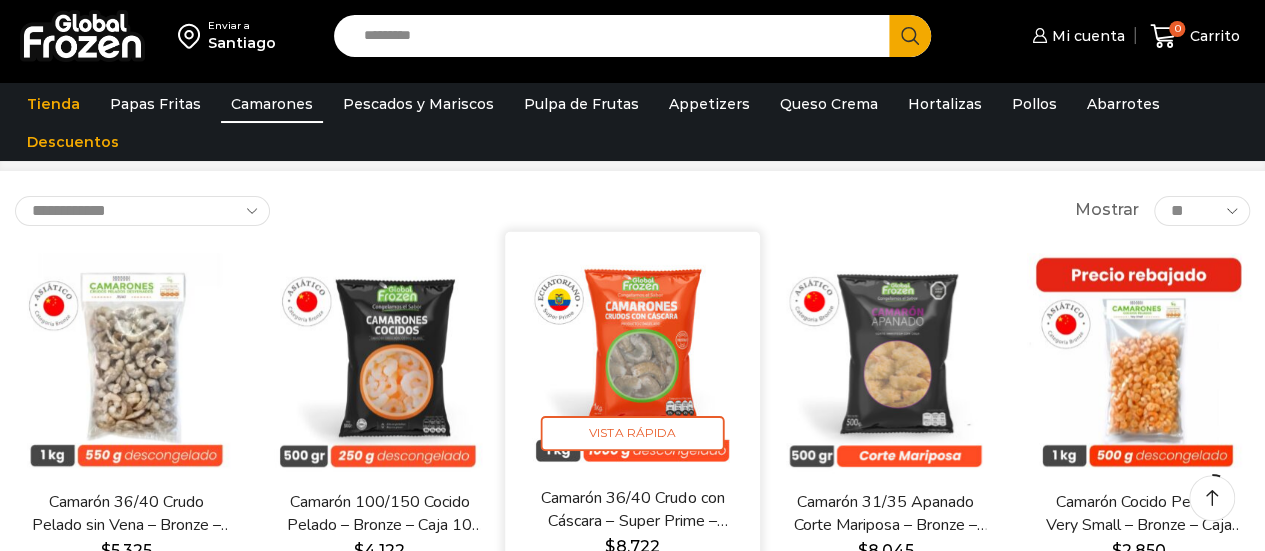 scroll, scrollTop: 115, scrollLeft: 0, axis: vertical 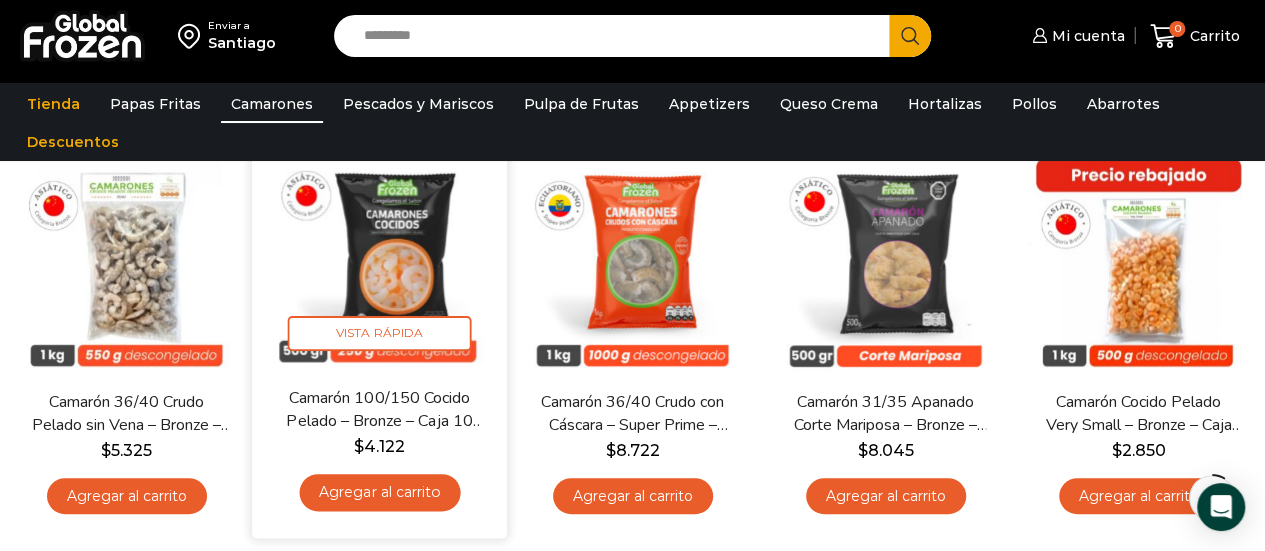 click on "Agregar al carrito" at bounding box center (379, 492) 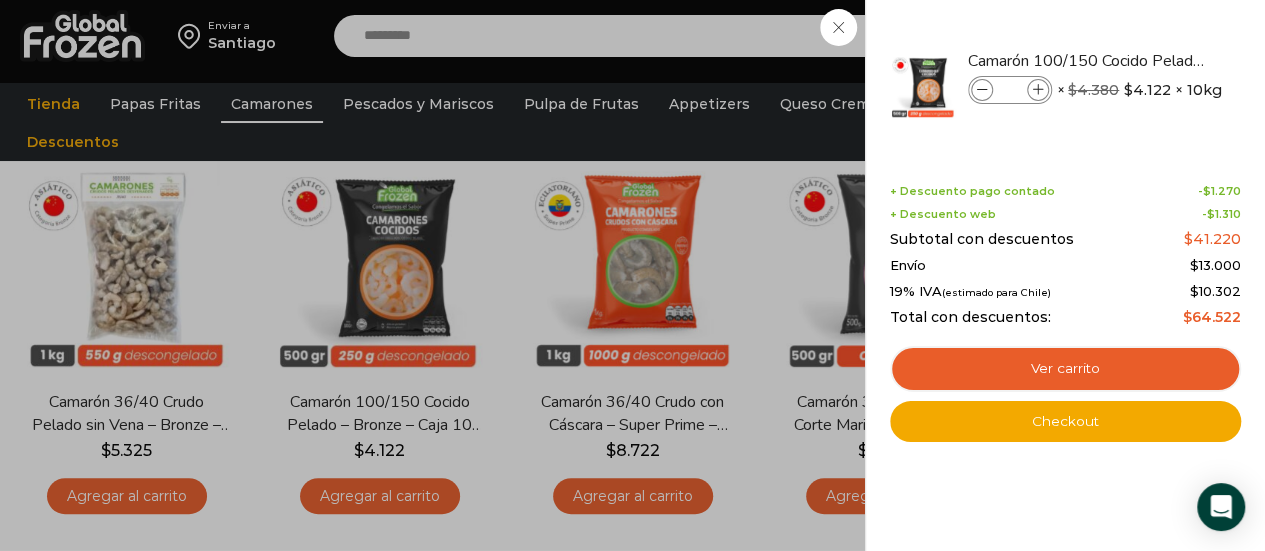 click on "1
Carrito
1
1
Shopping Cart
*" at bounding box center (1195, 36) 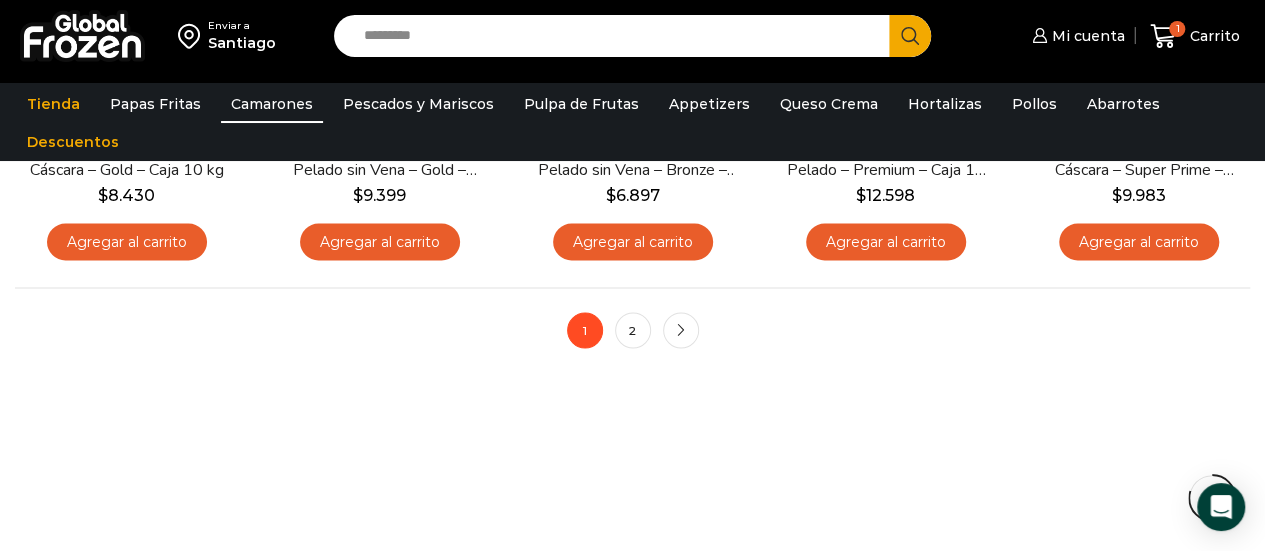 scroll, scrollTop: 1683, scrollLeft: 0, axis: vertical 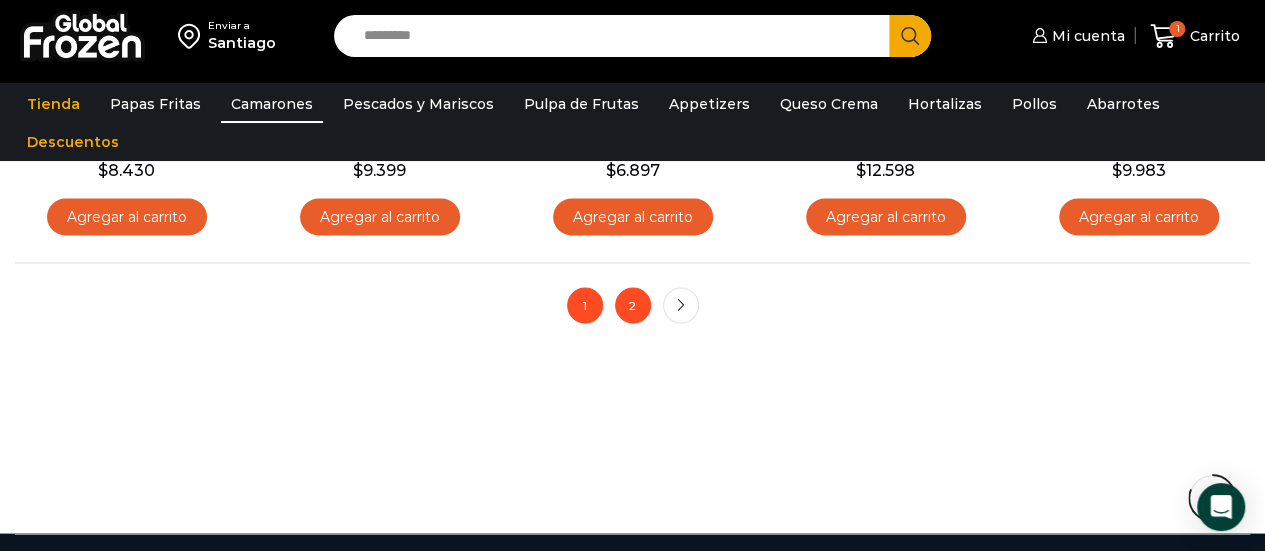 click on "2" at bounding box center [633, 305] 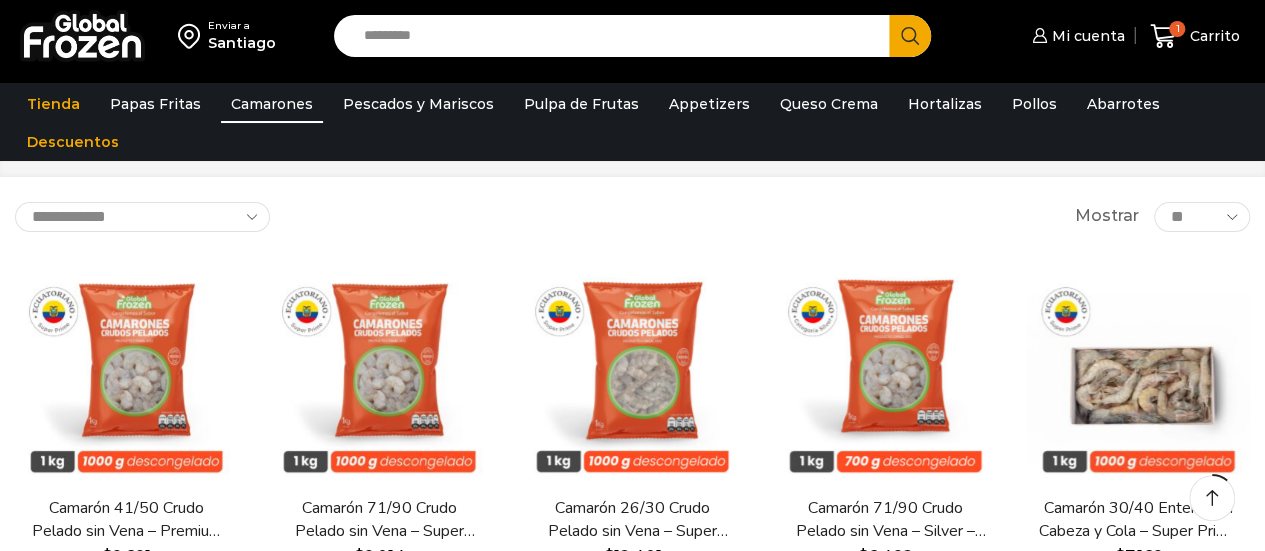 scroll, scrollTop: 255, scrollLeft: 0, axis: vertical 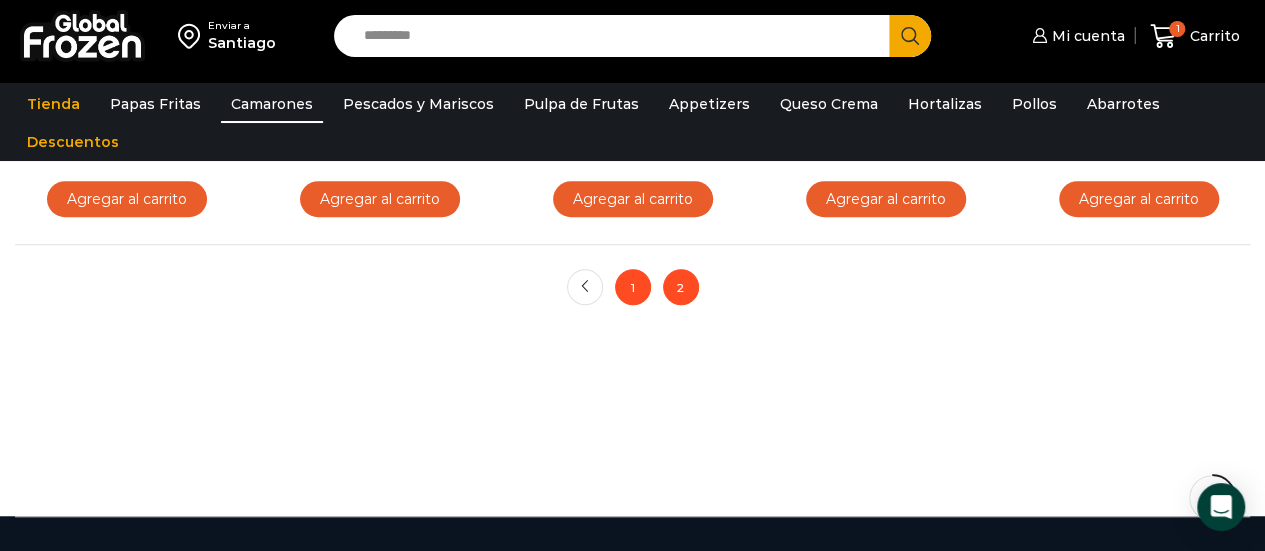 click on "1" at bounding box center (633, 287) 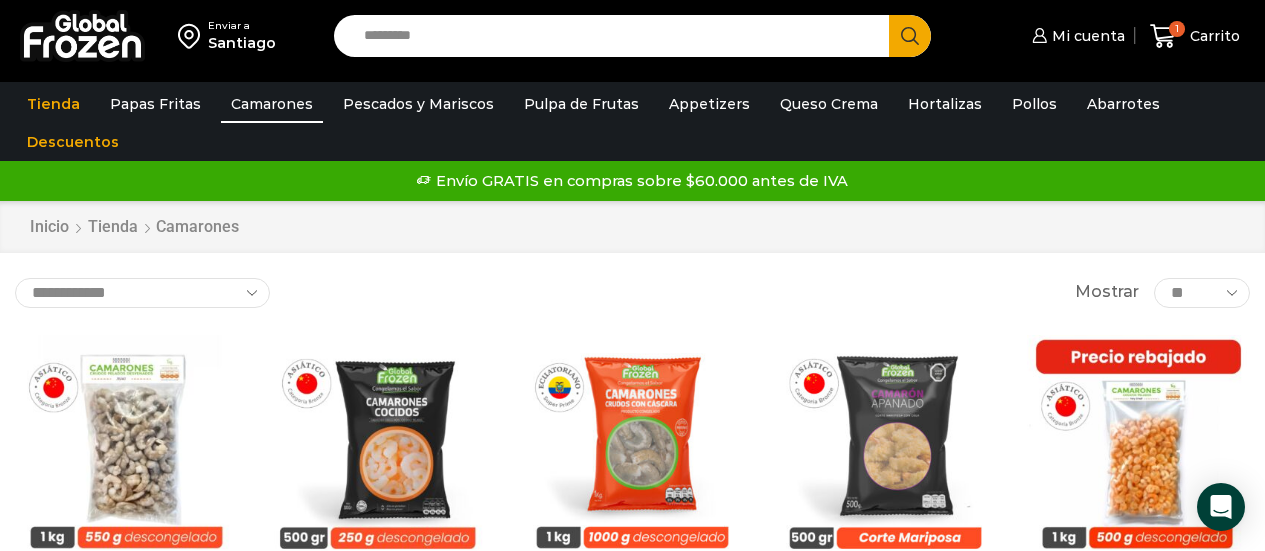 scroll, scrollTop: 0, scrollLeft: 0, axis: both 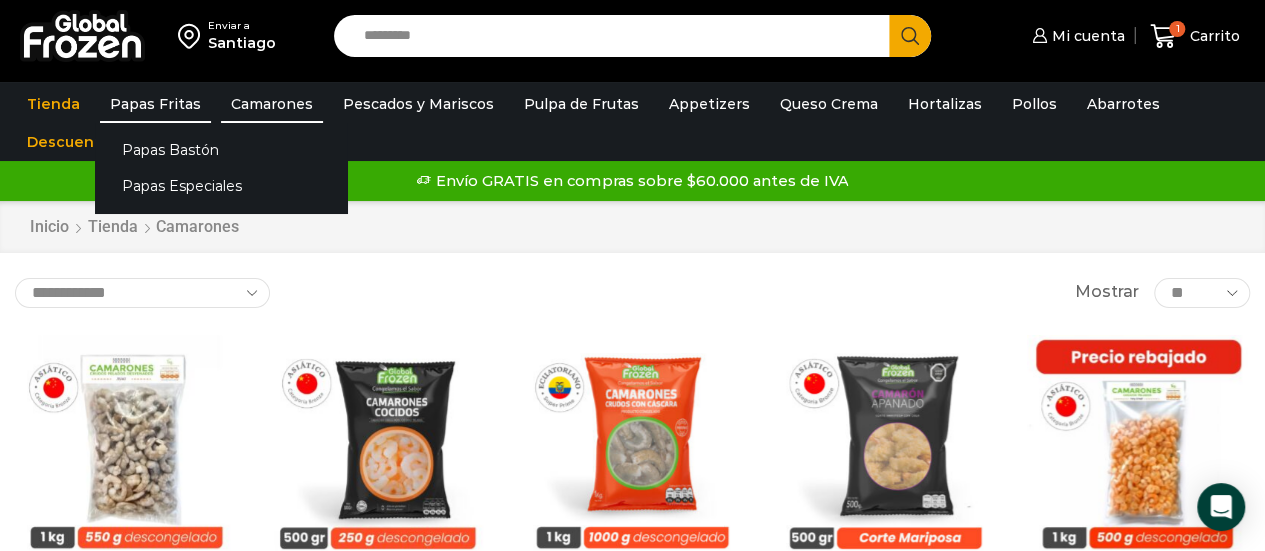 click on "Papas Fritas" at bounding box center [155, 104] 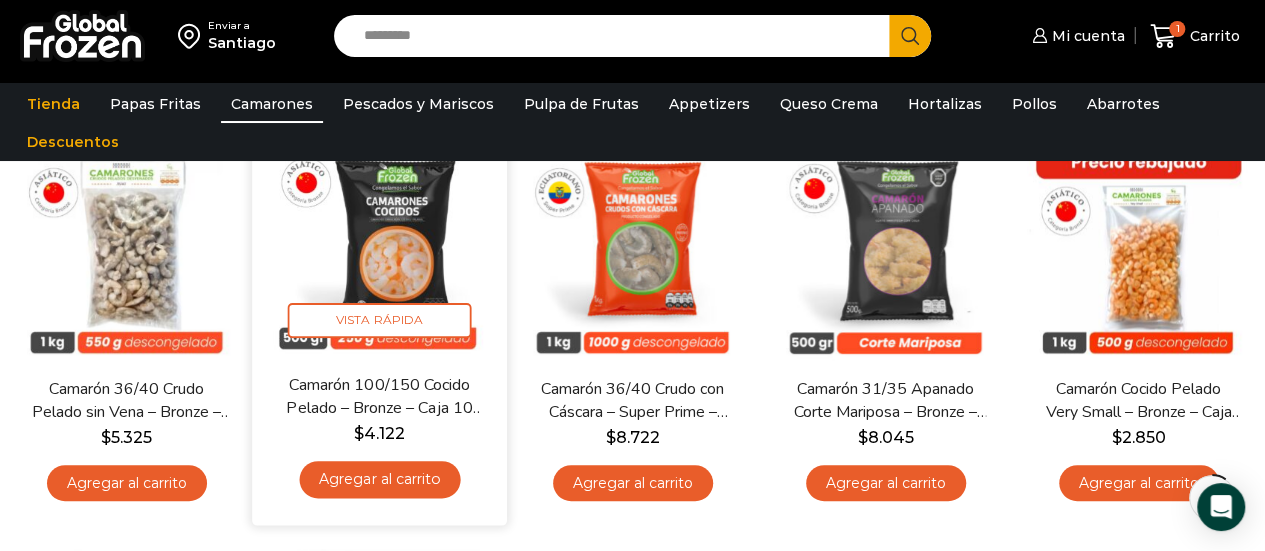 scroll, scrollTop: 206, scrollLeft: 0, axis: vertical 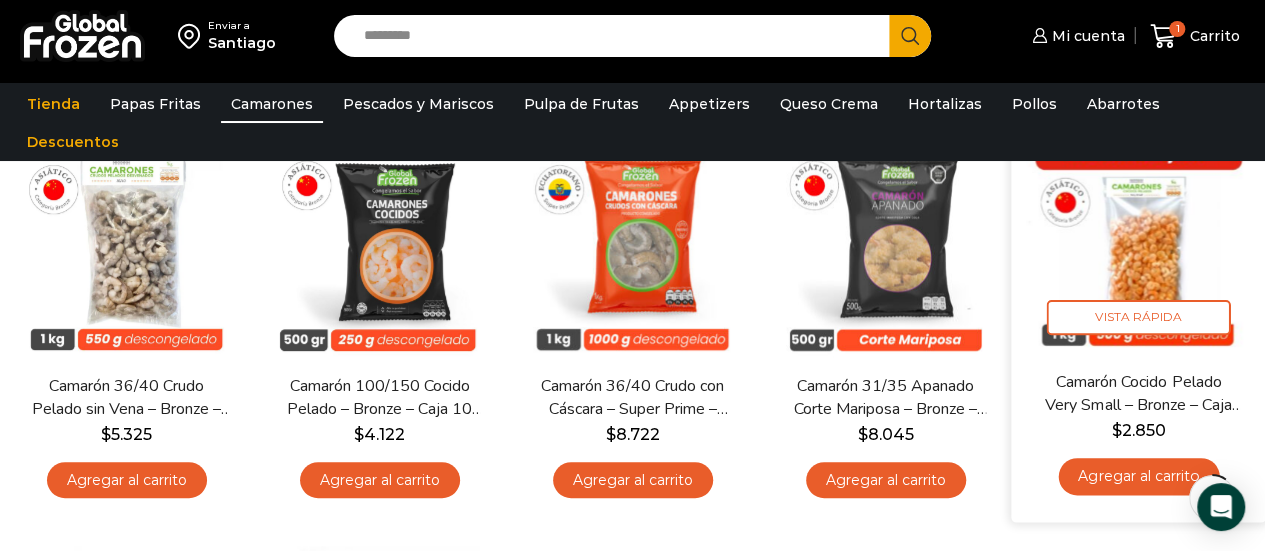 click on "Agregar al carrito" at bounding box center [1138, 476] 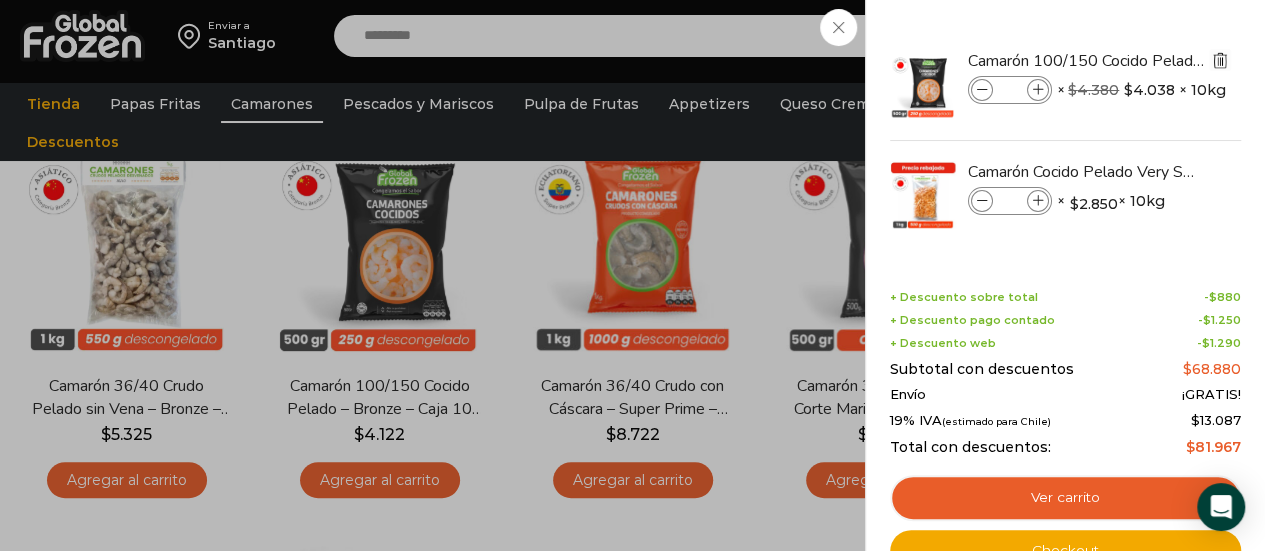 click at bounding box center (1220, 60) 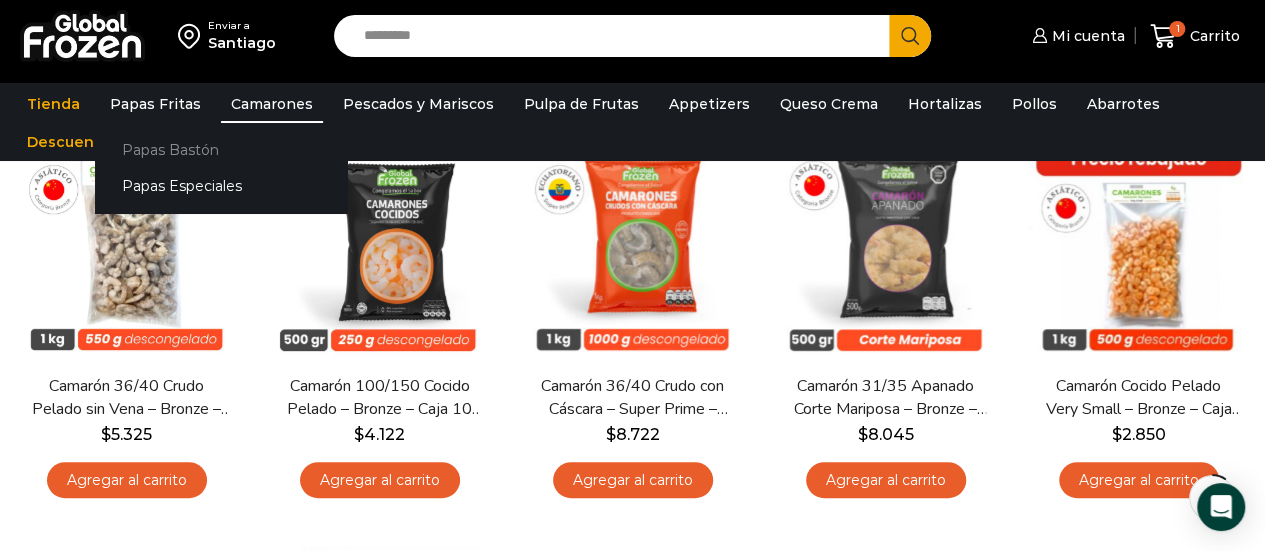click on "Papas Bastón" at bounding box center (221, 149) 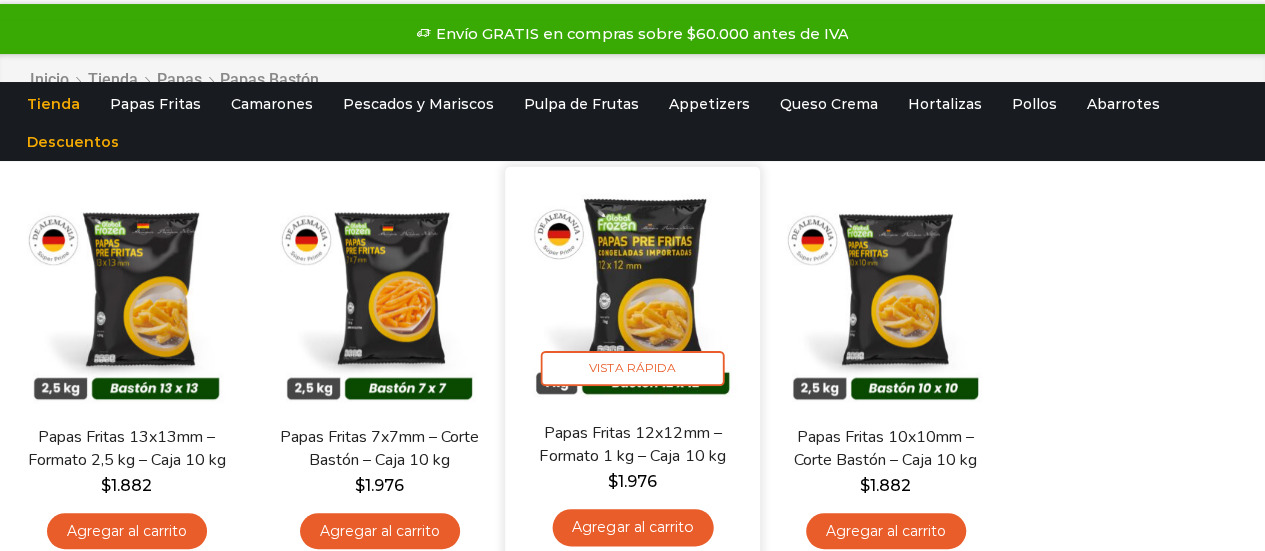 scroll, scrollTop: 149, scrollLeft: 0, axis: vertical 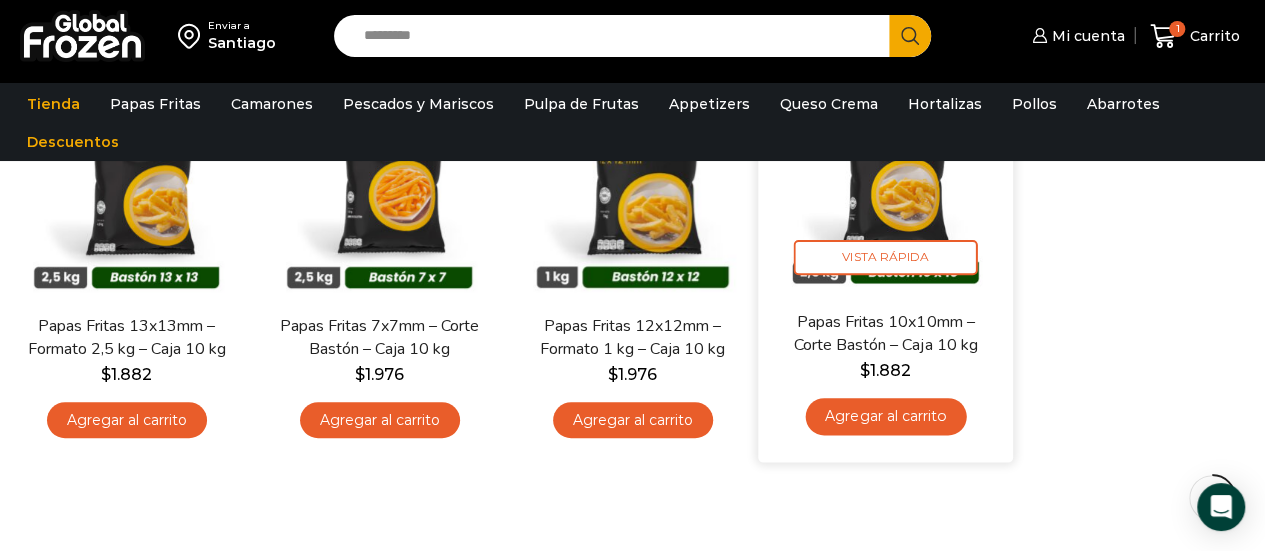 click on "Agregar al carrito" at bounding box center [885, 416] 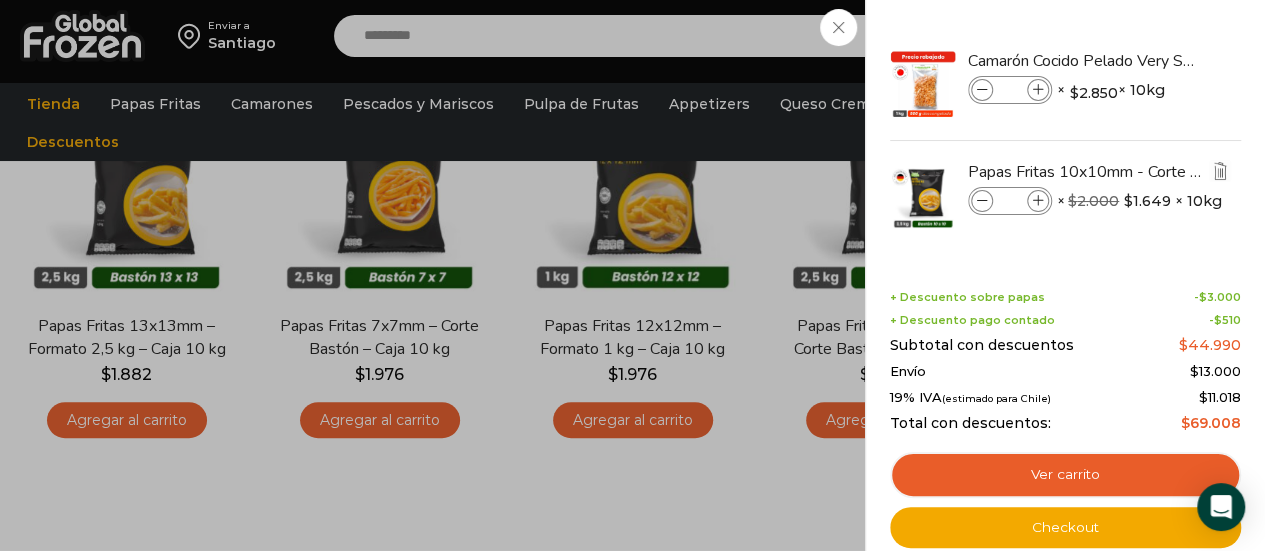 click at bounding box center (1038, 201) 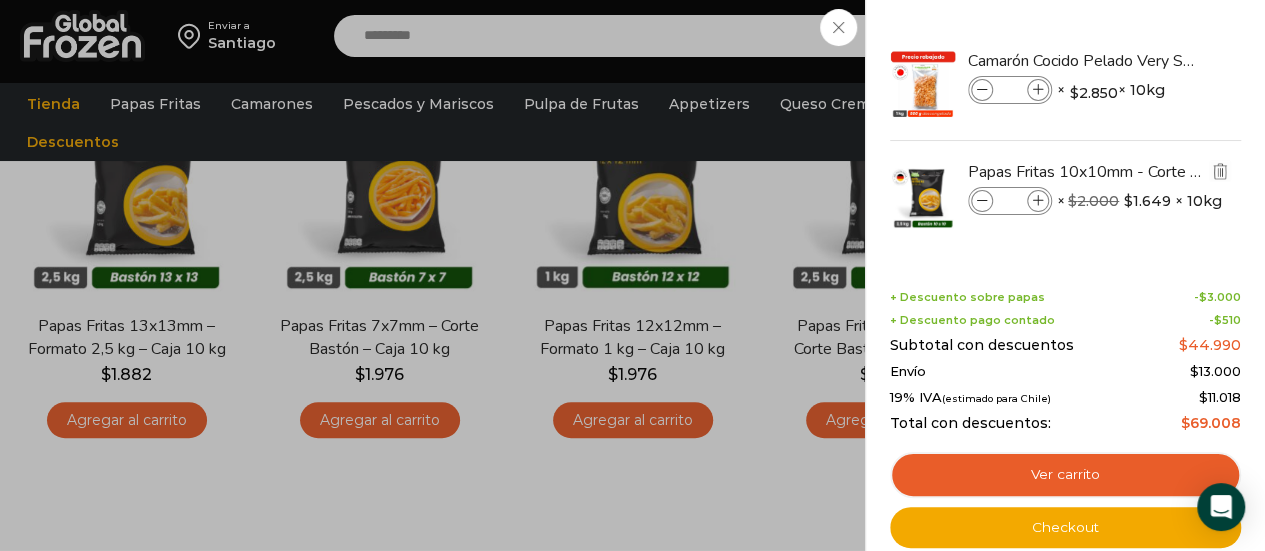 type on "*" 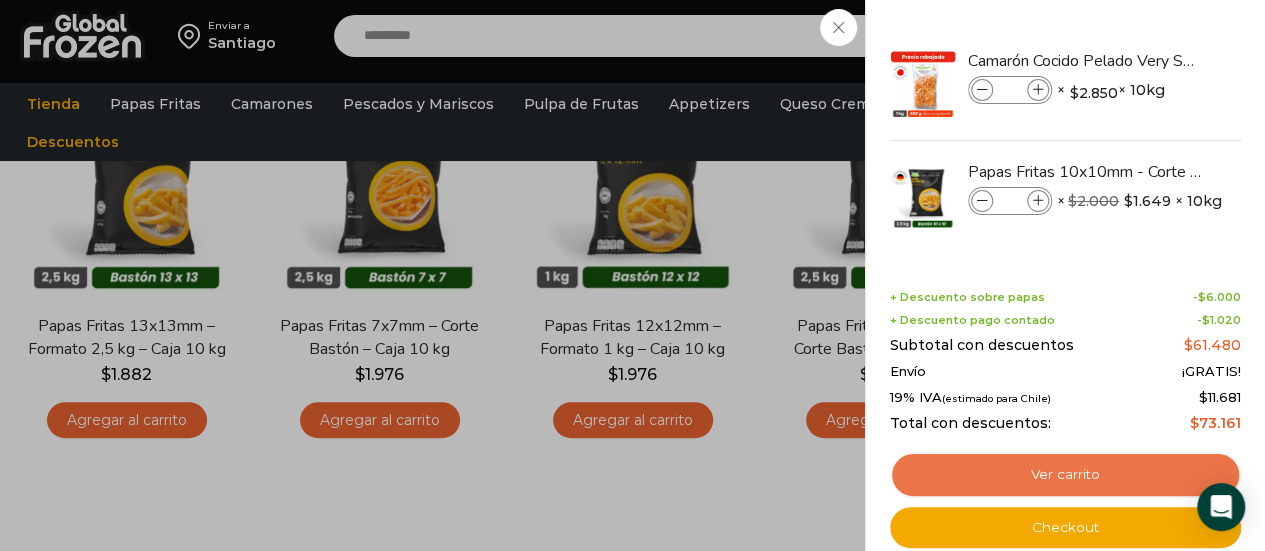 click on "Ver carrito" at bounding box center (1065, 475) 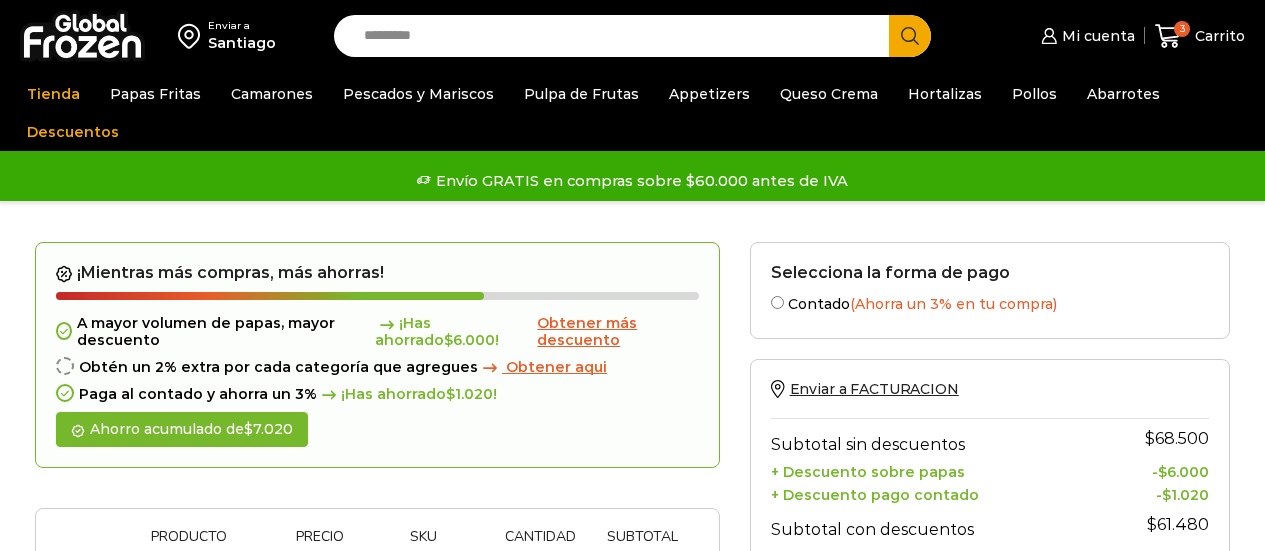 scroll, scrollTop: 0, scrollLeft: 0, axis: both 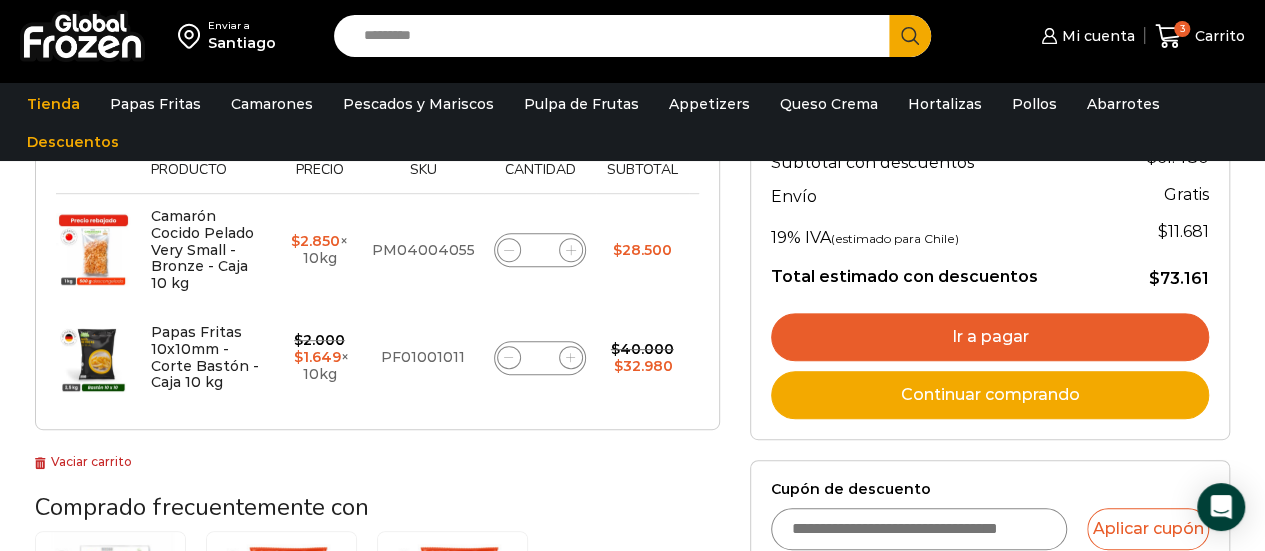 click on "Ir a pagar" at bounding box center [990, 337] 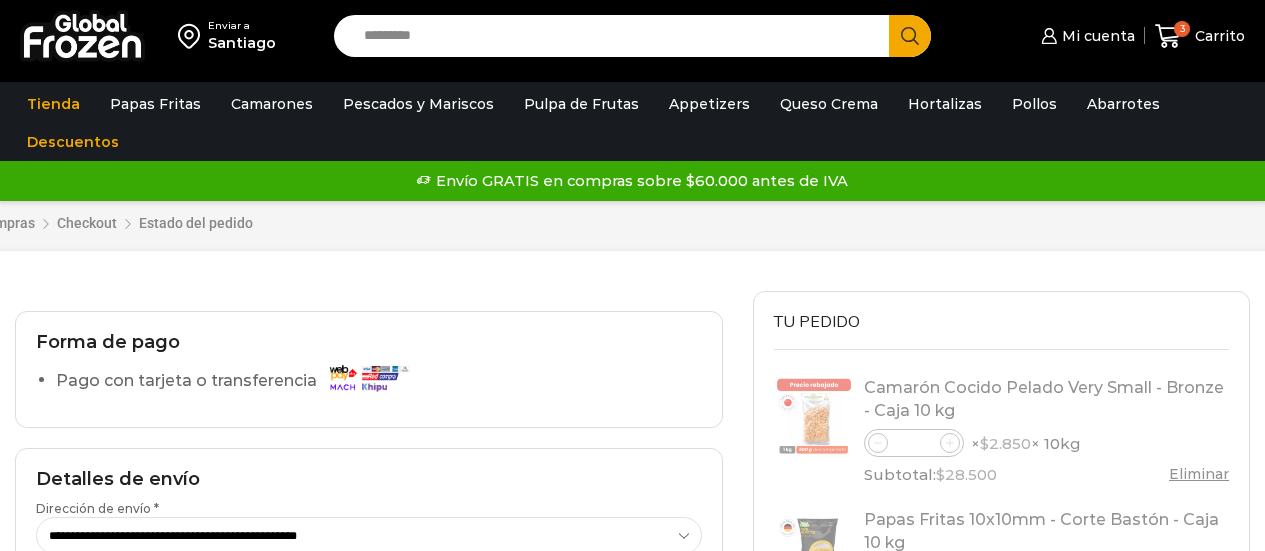 scroll, scrollTop: 0, scrollLeft: 0, axis: both 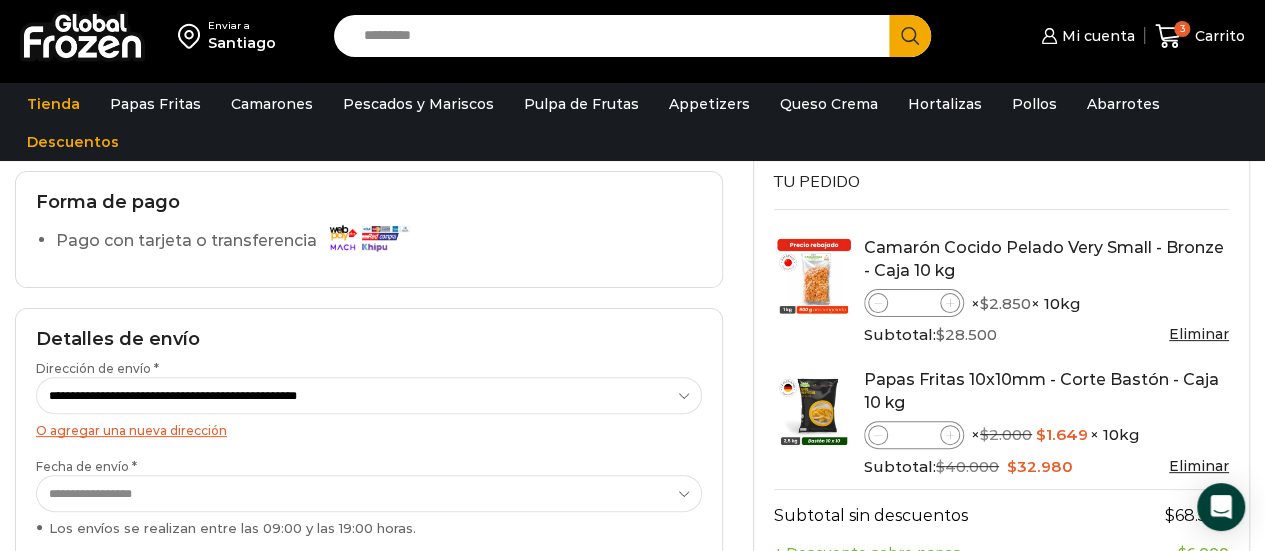 click at bounding box center (368, 237) 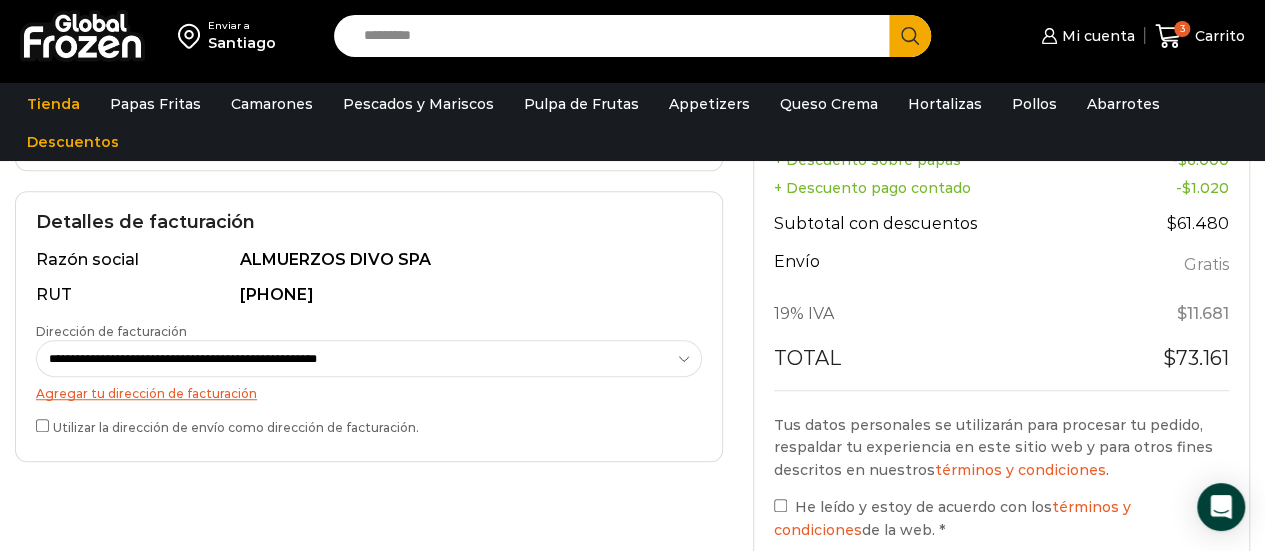 scroll, scrollTop: 544, scrollLeft: 0, axis: vertical 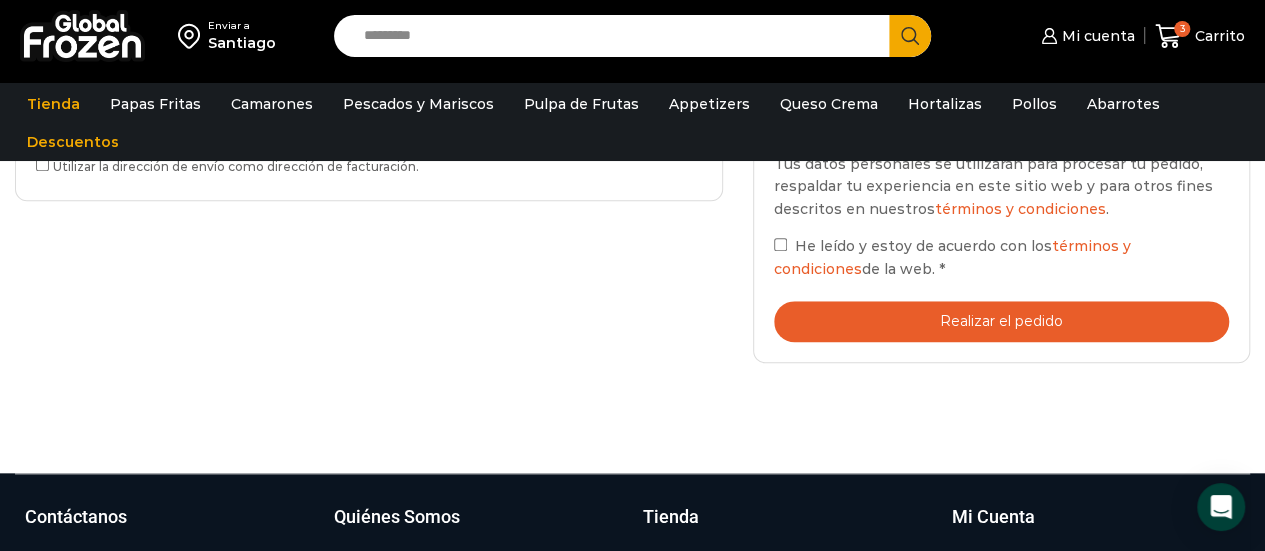 click on "He leído y estoy de acuerdo con los  términos y condiciones  de la web.   *" at bounding box center (1001, 257) 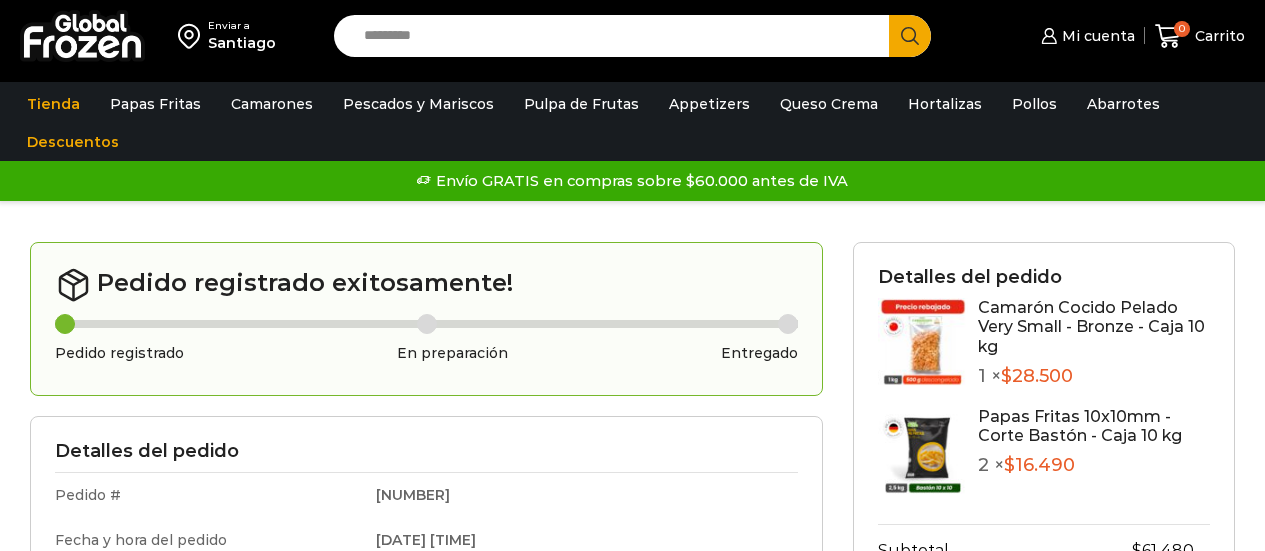 scroll, scrollTop: 0, scrollLeft: 0, axis: both 